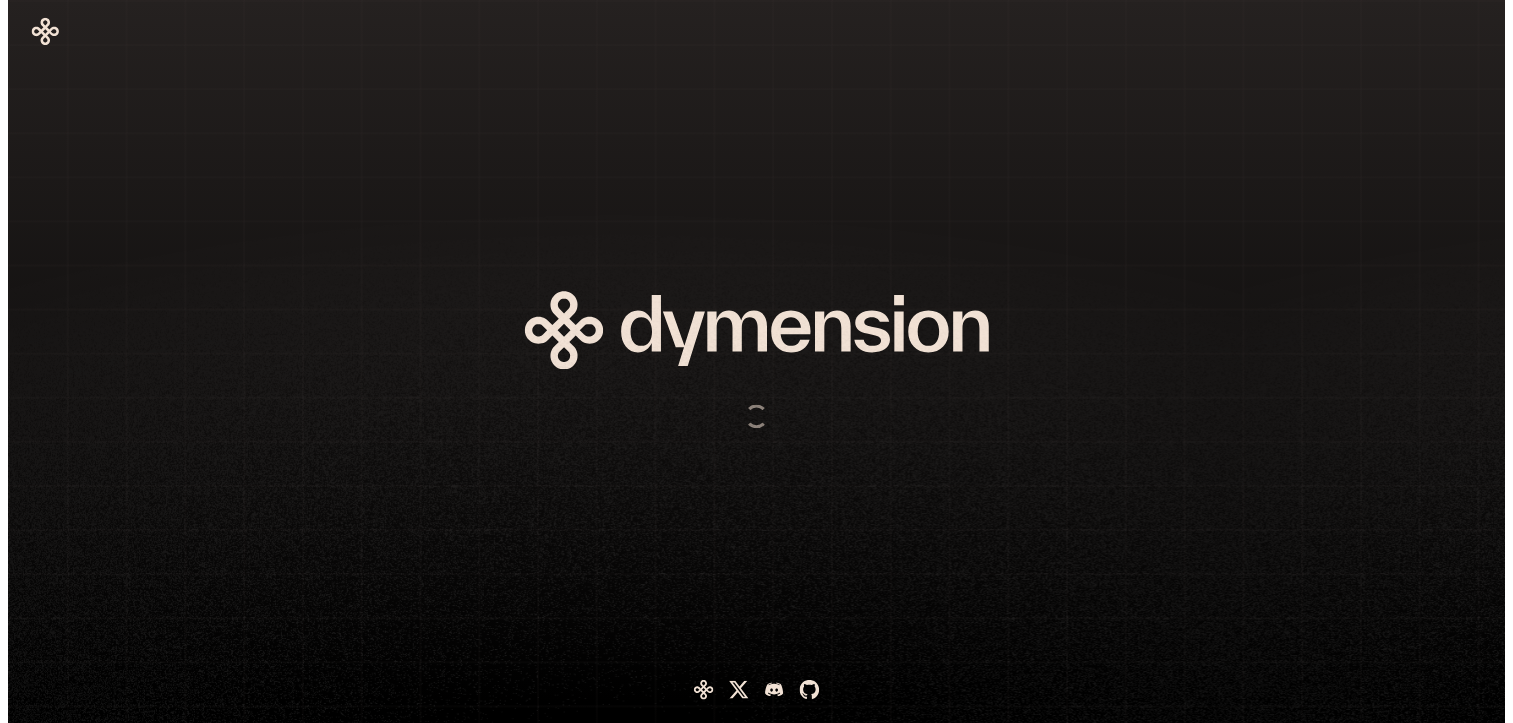 scroll, scrollTop: 0, scrollLeft: 0, axis: both 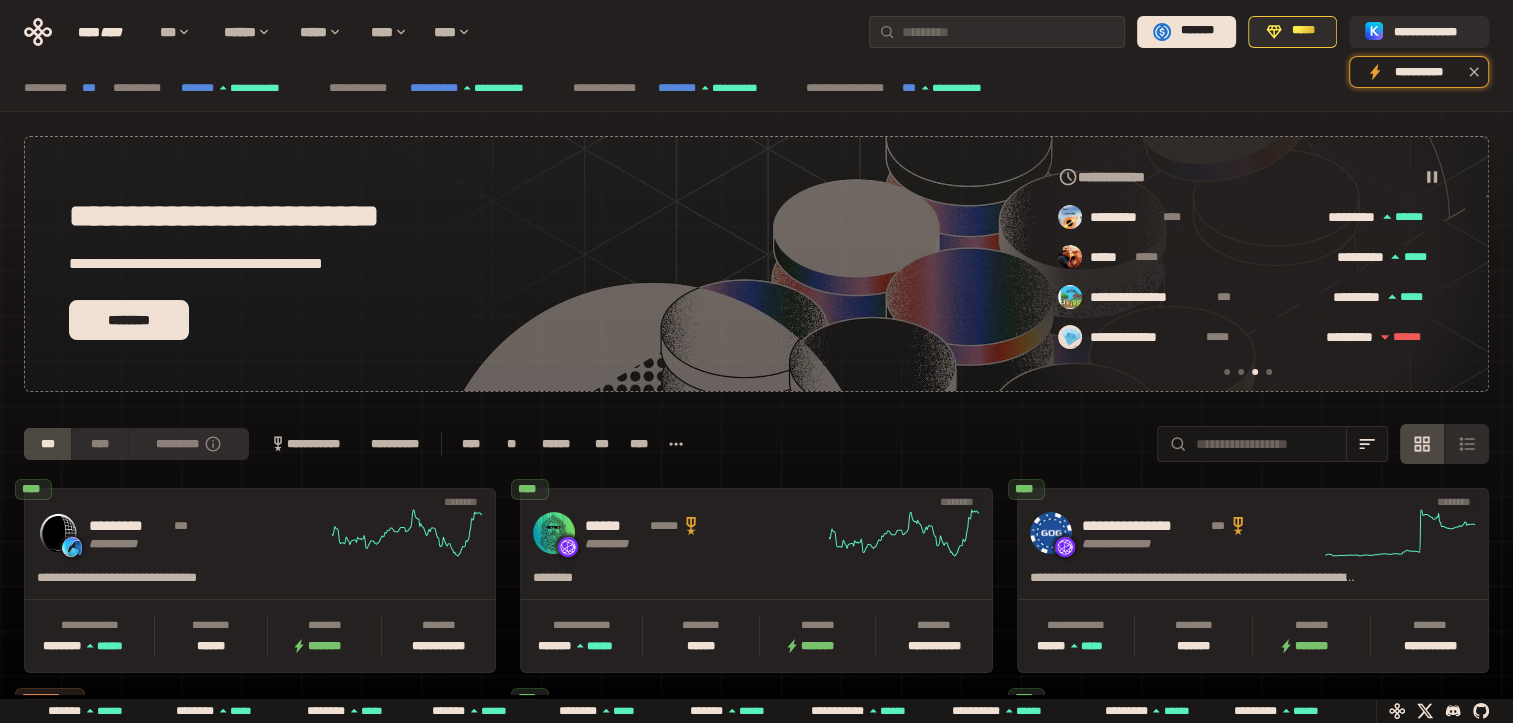 click on "**********" at bounding box center (756, 692) 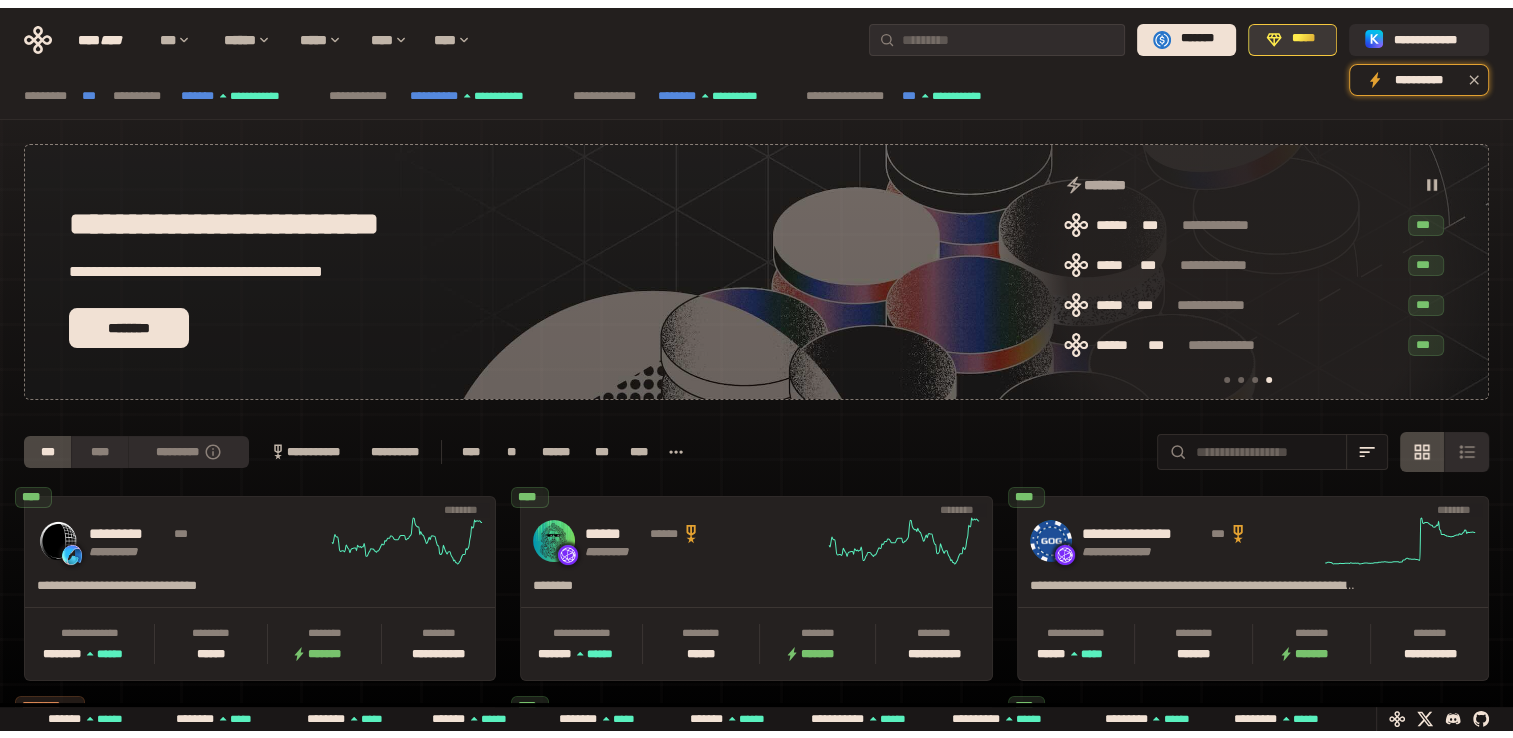scroll, scrollTop: 0, scrollLeft: 1276, axis: horizontal 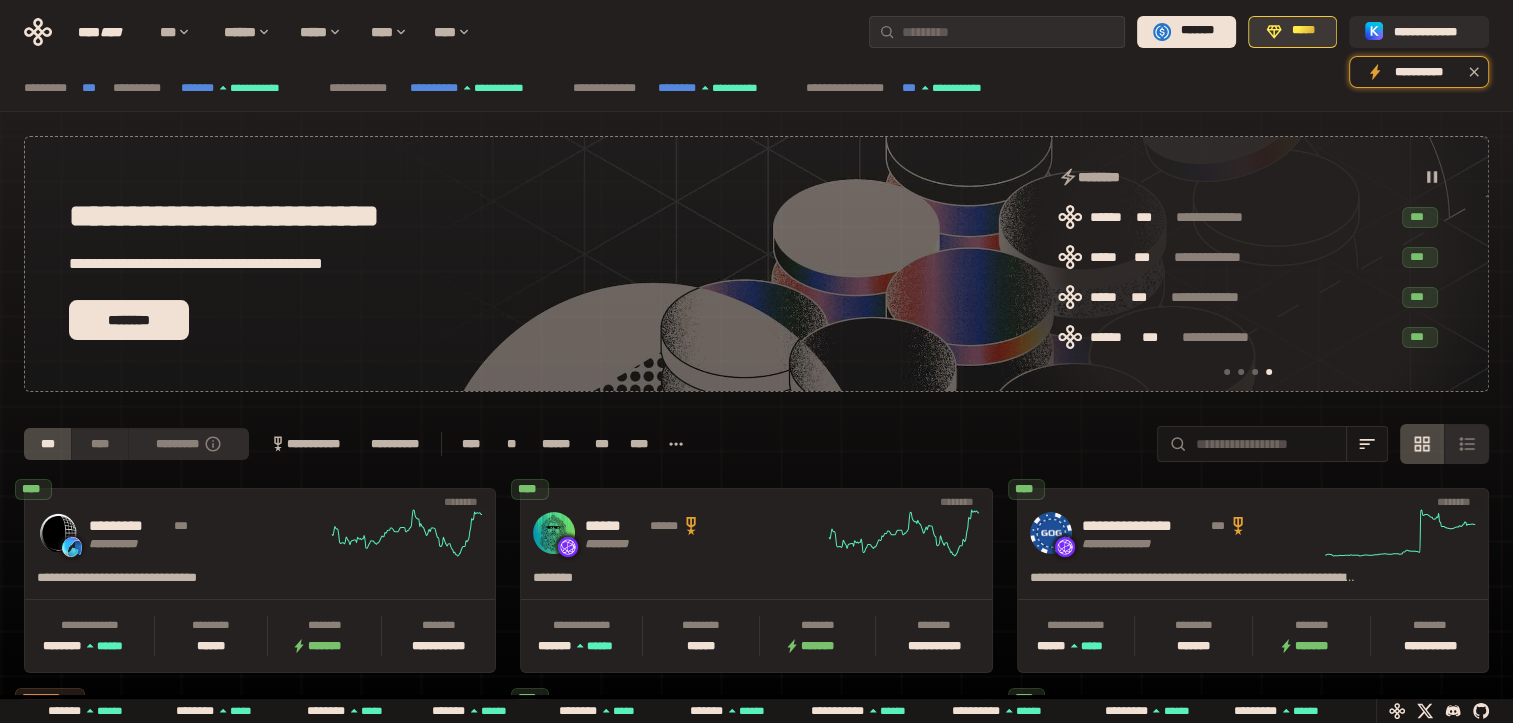 click 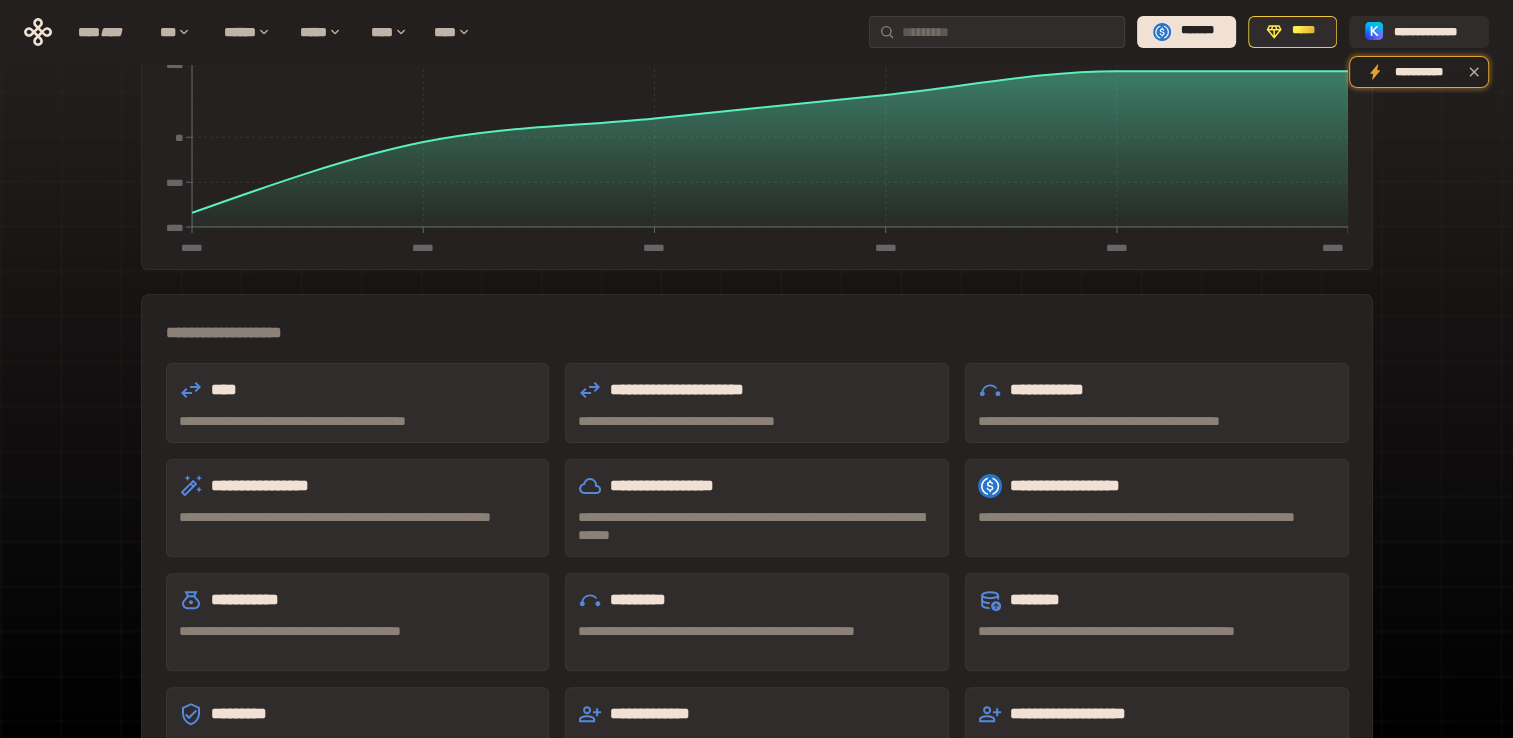 scroll, scrollTop: 453, scrollLeft: 0, axis: vertical 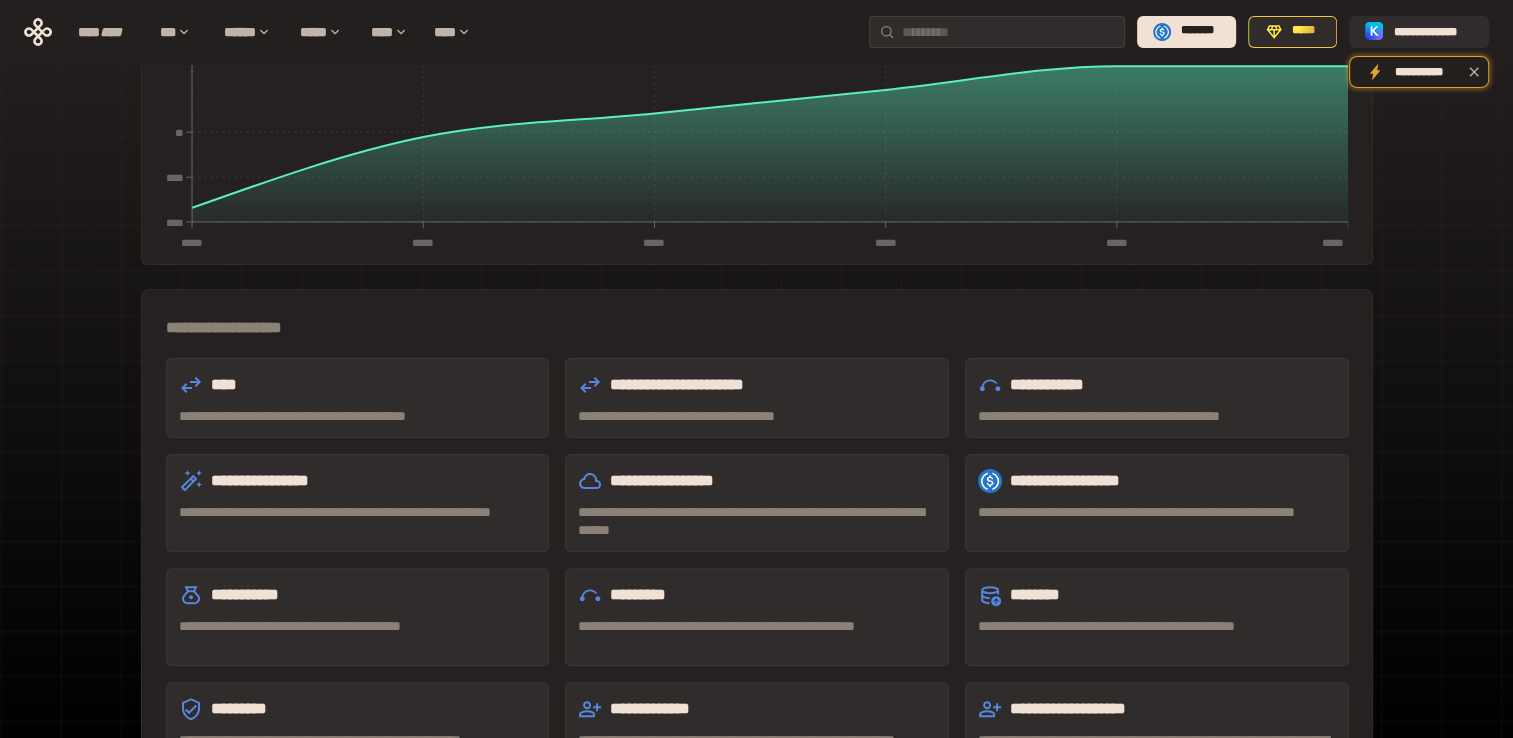 click on "**********" at bounding box center (358, 416) 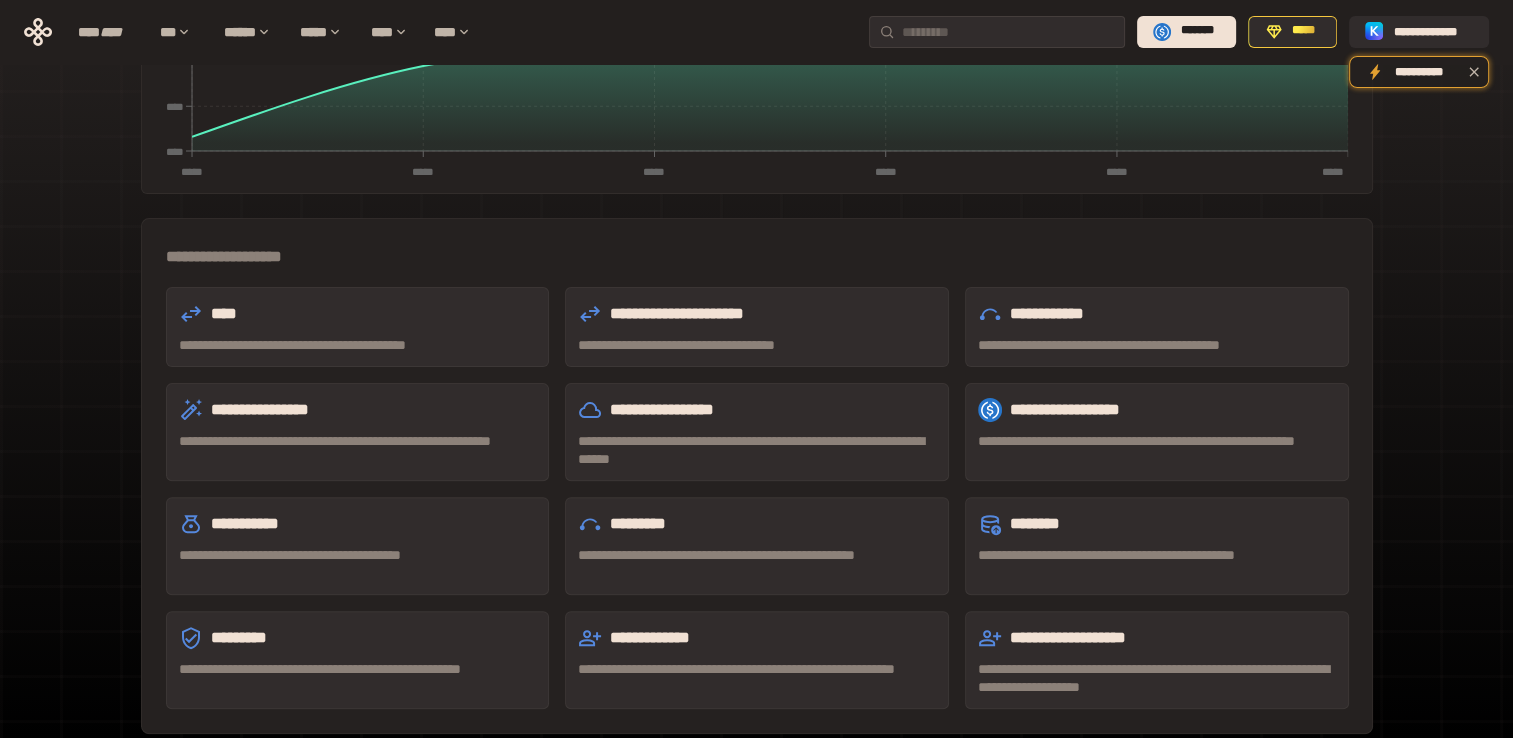 scroll, scrollTop: 0, scrollLeft: 0, axis: both 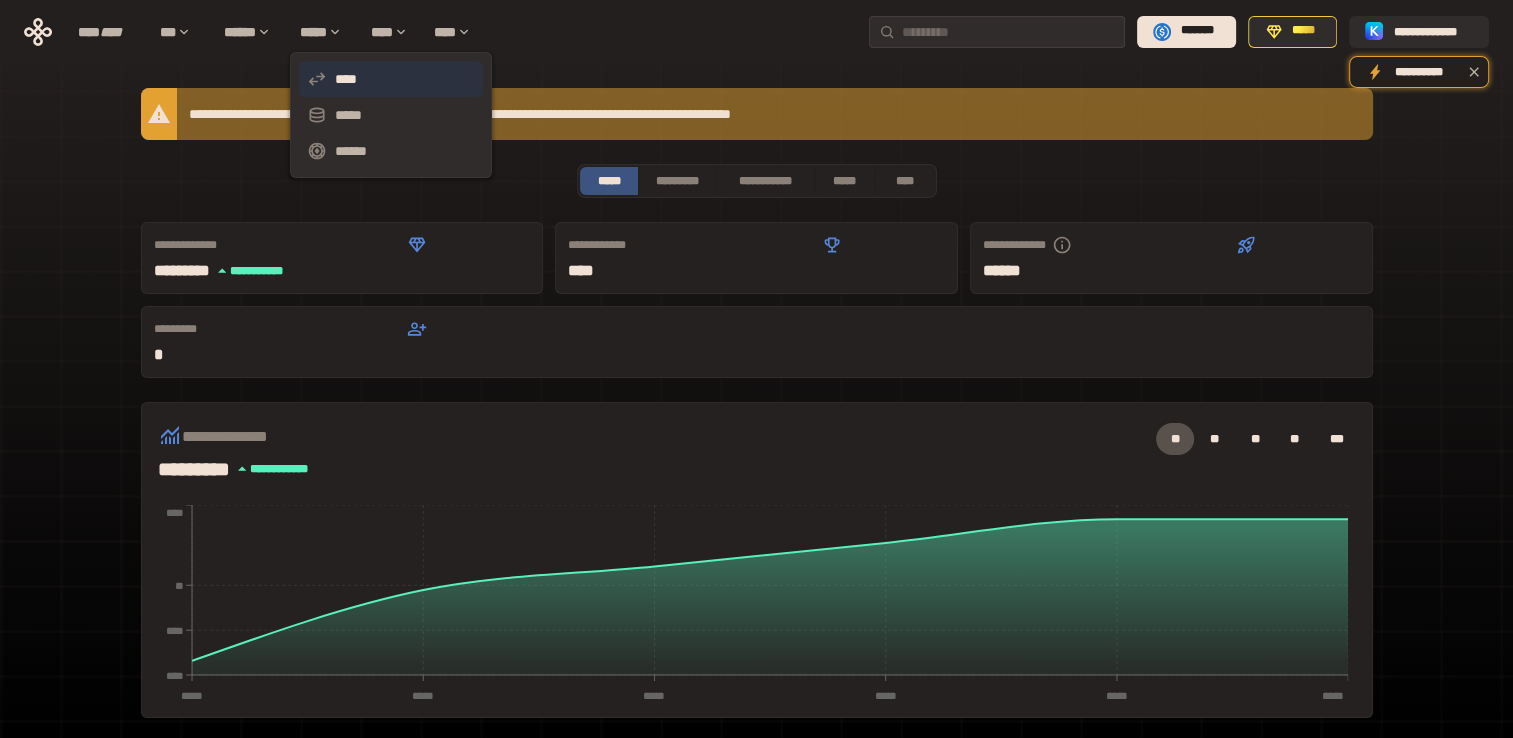 click on "****" at bounding box center [391, 79] 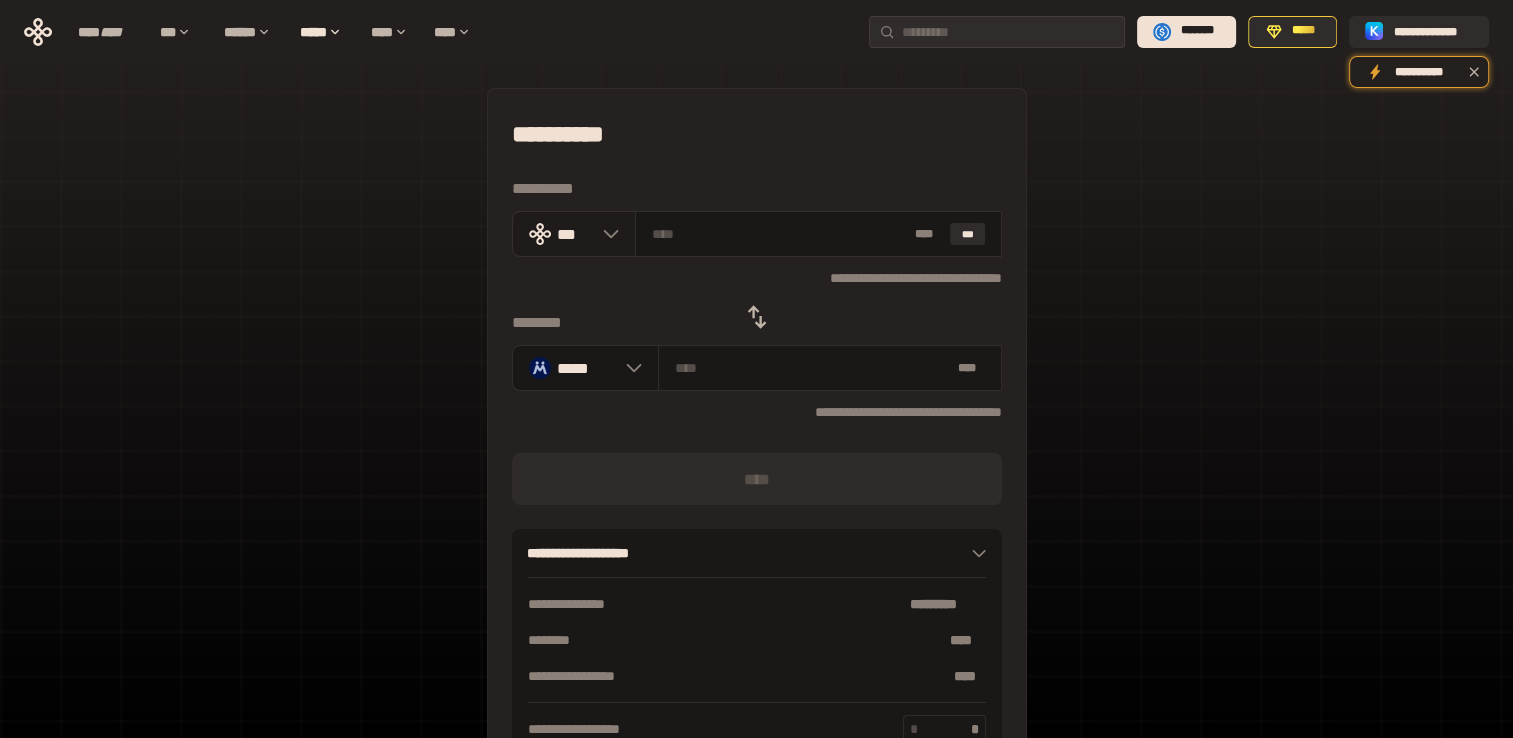 click at bounding box center [606, 234] 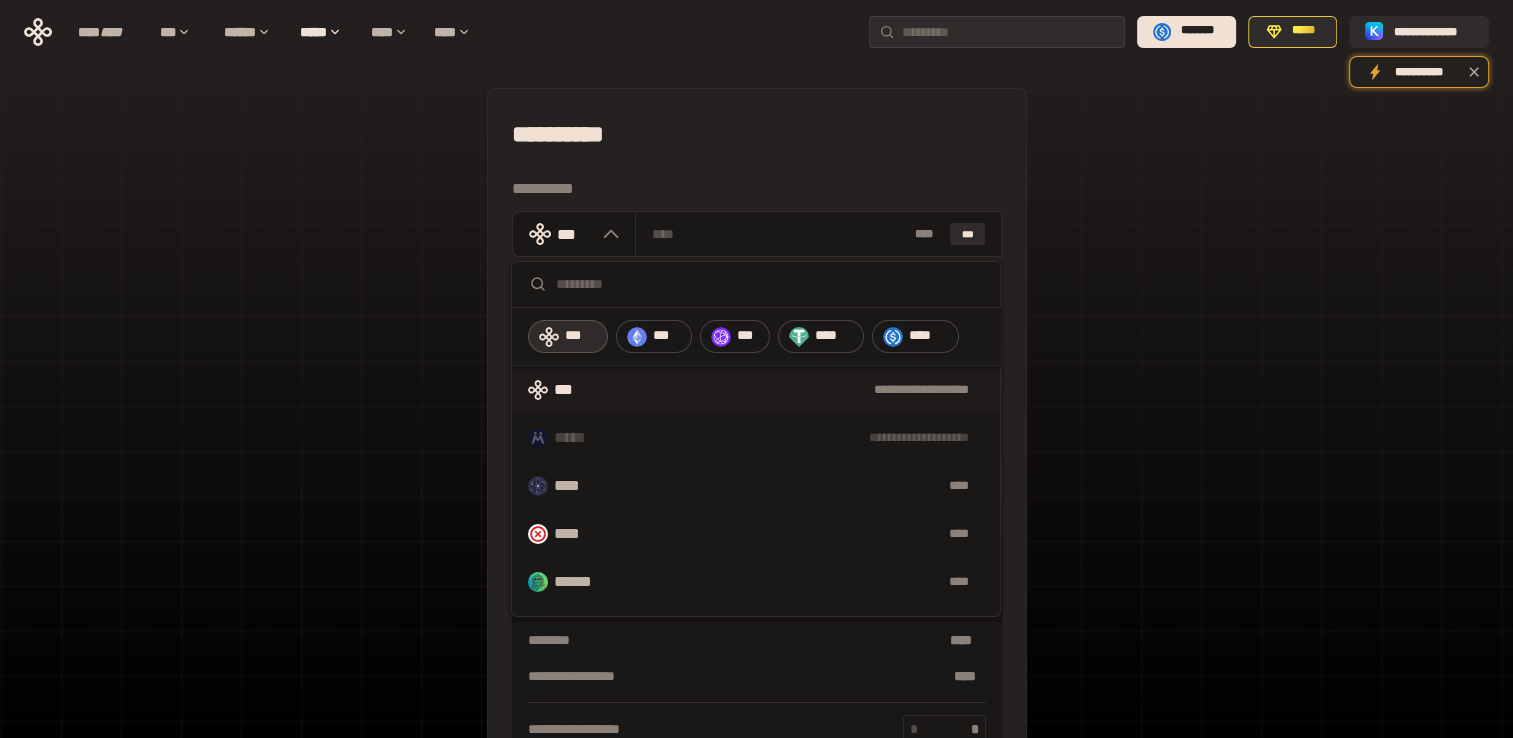 click on "**********" at bounding box center [792, 390] 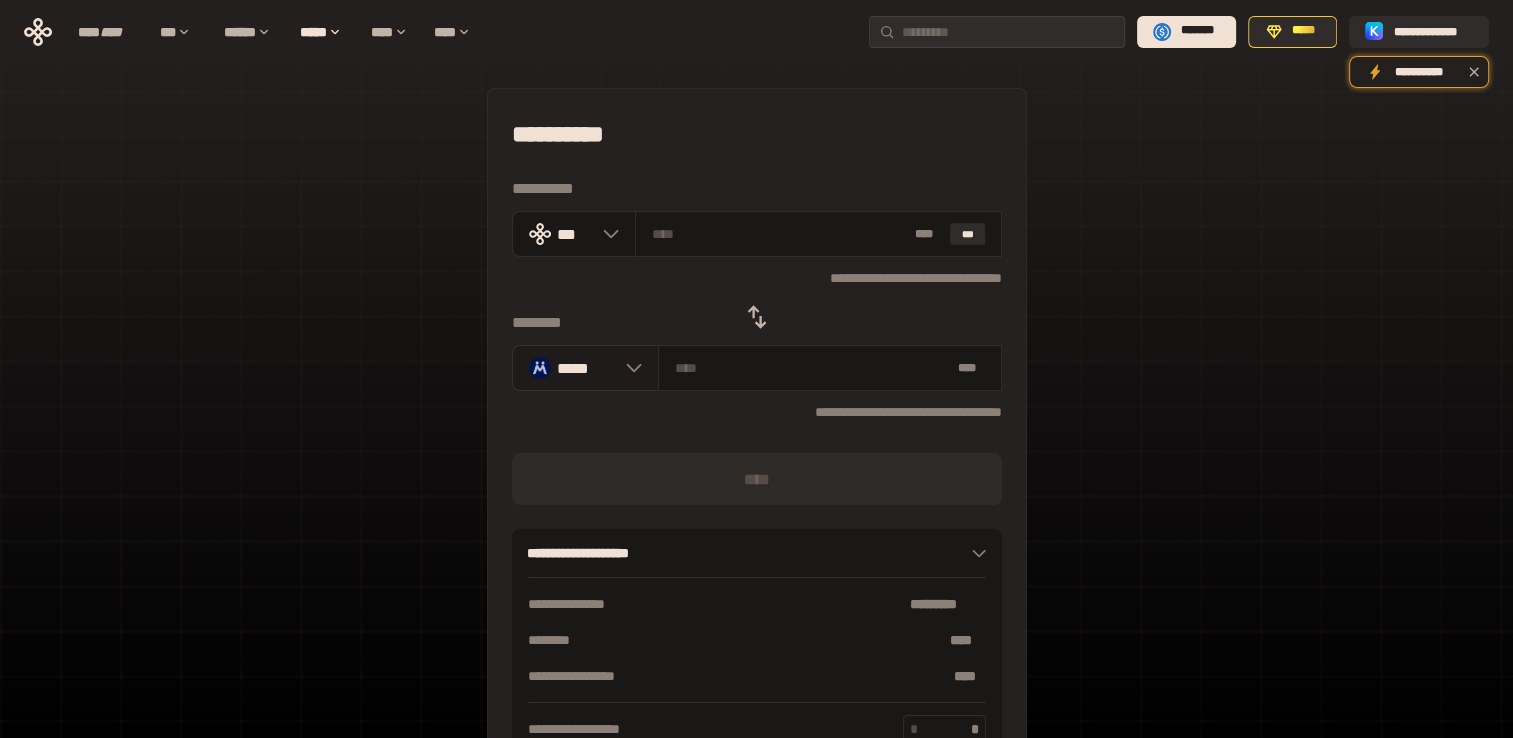 click 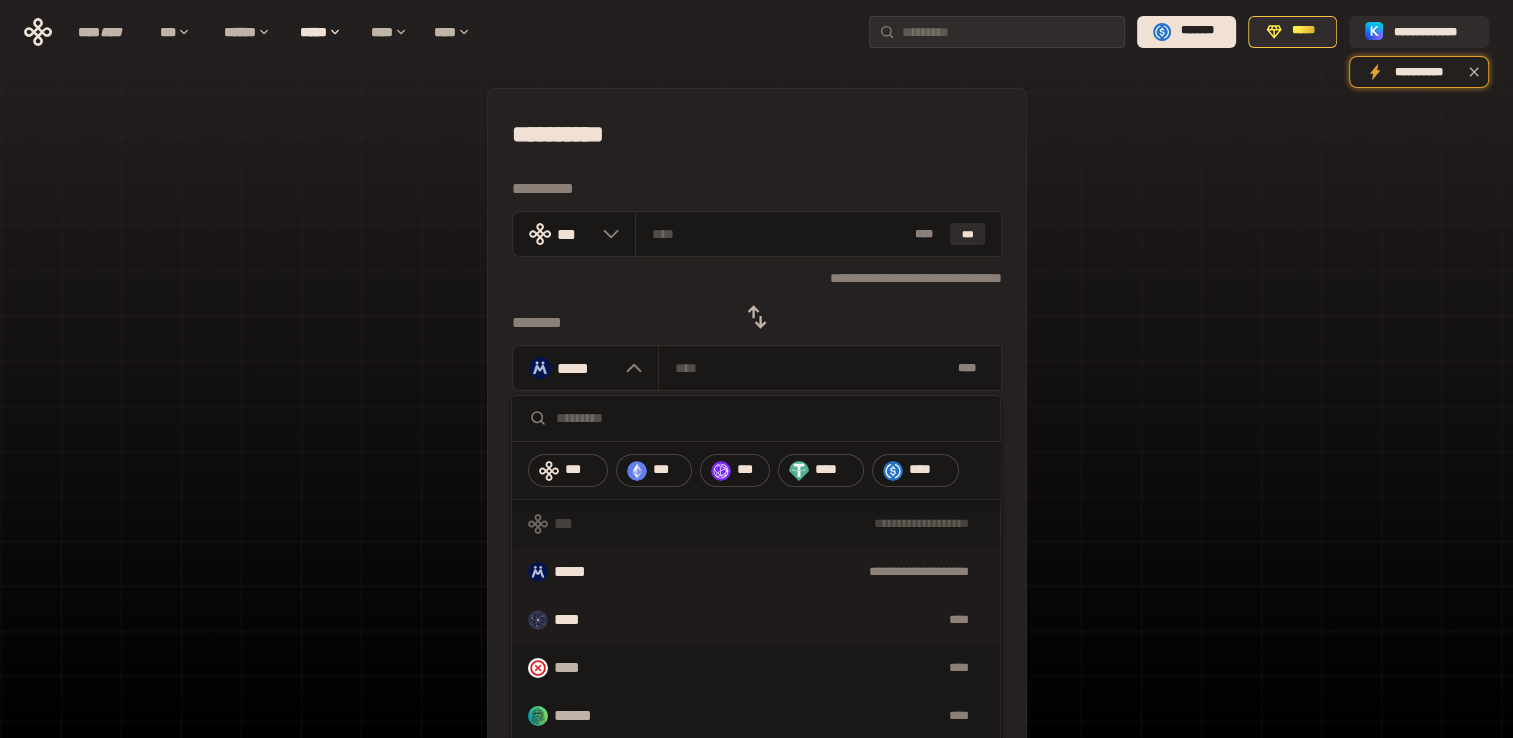 click on "**** ****" at bounding box center [756, 620] 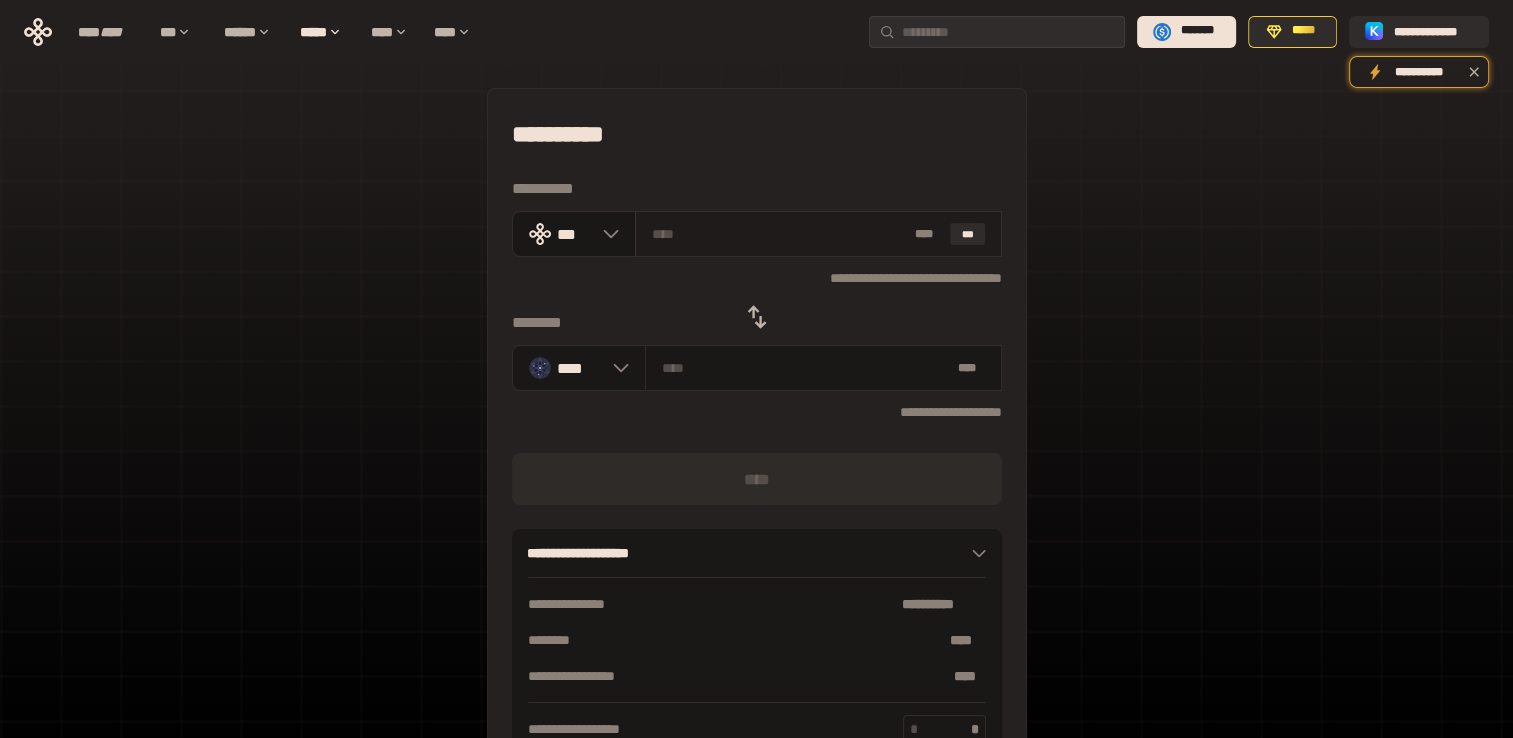 click at bounding box center [779, 234] 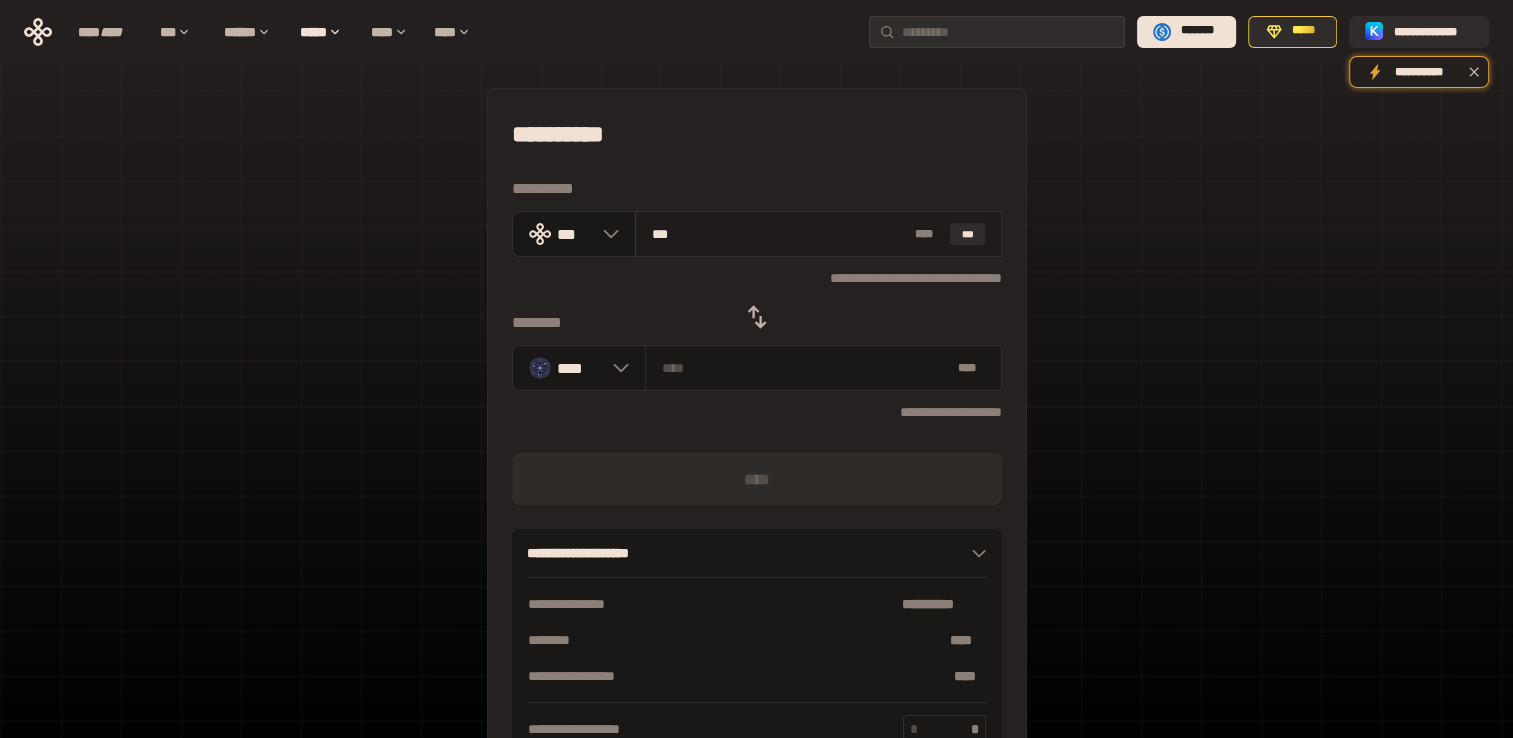 type on "****" 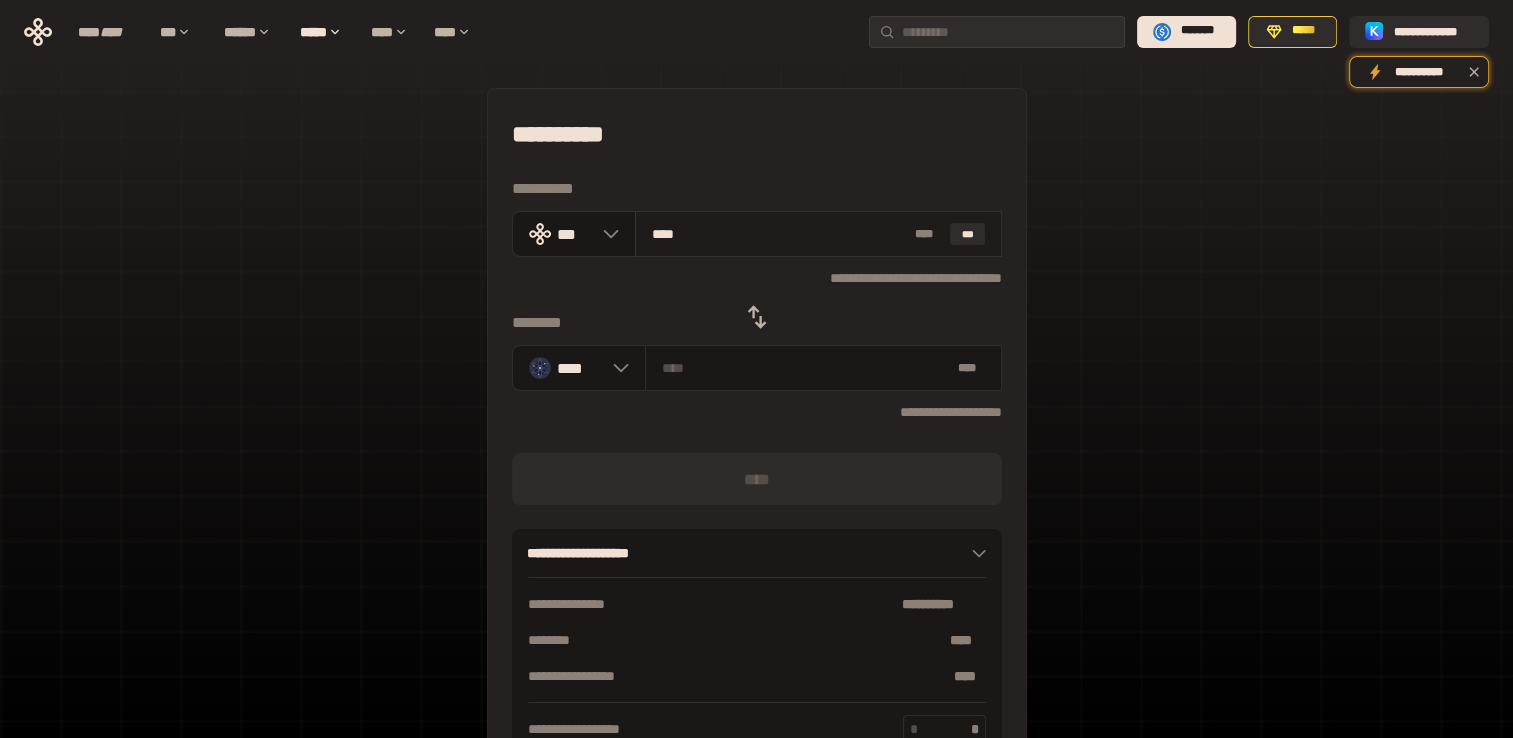 type on "********" 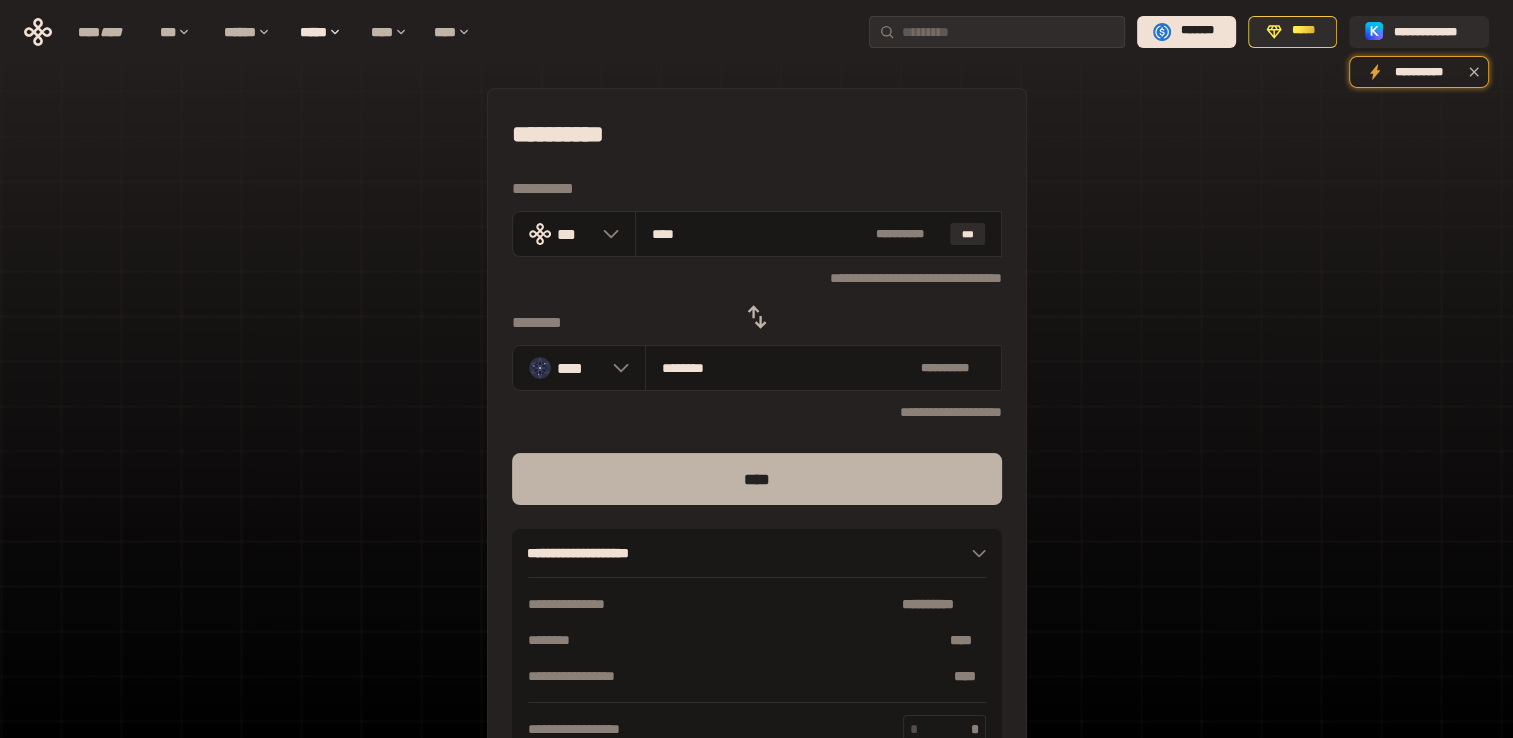 type on "****" 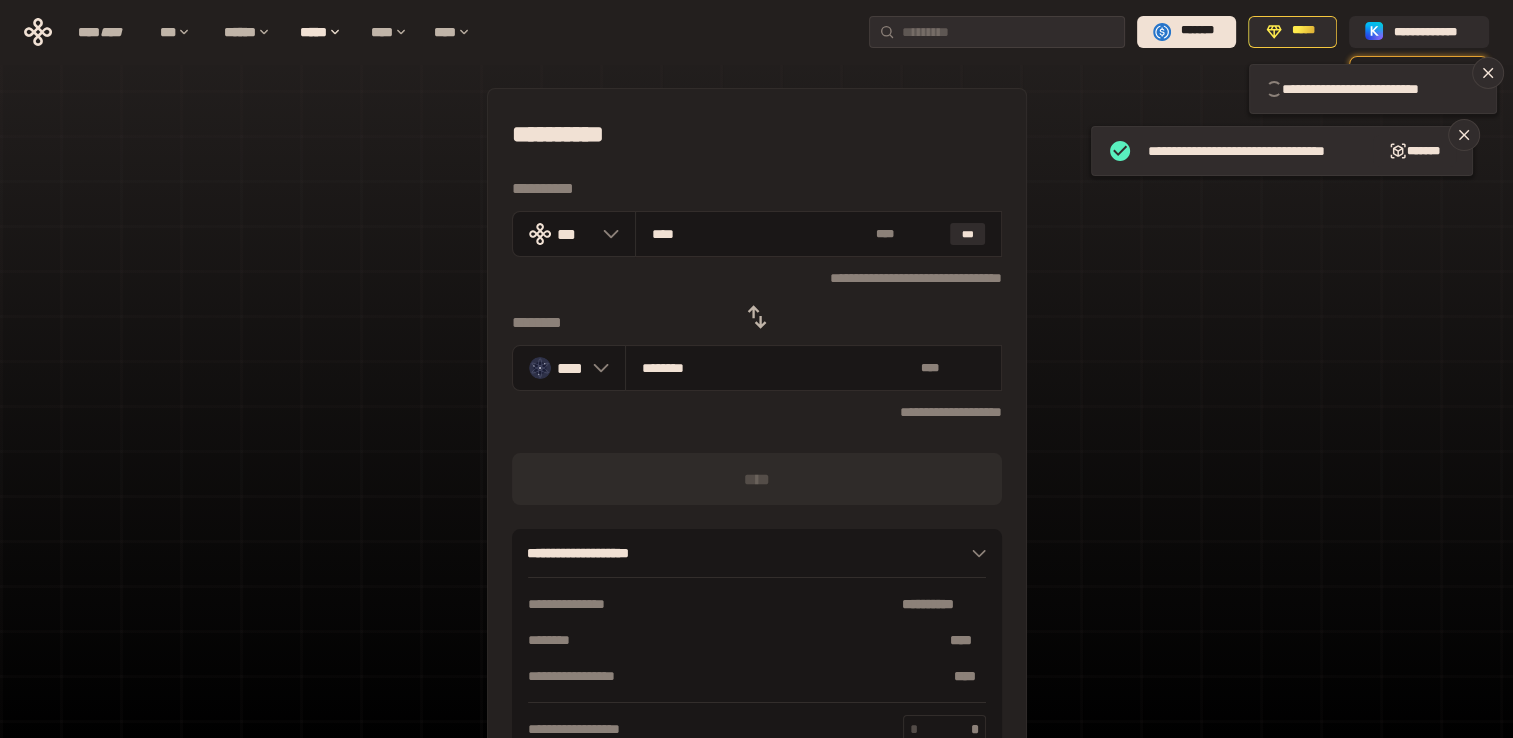 type 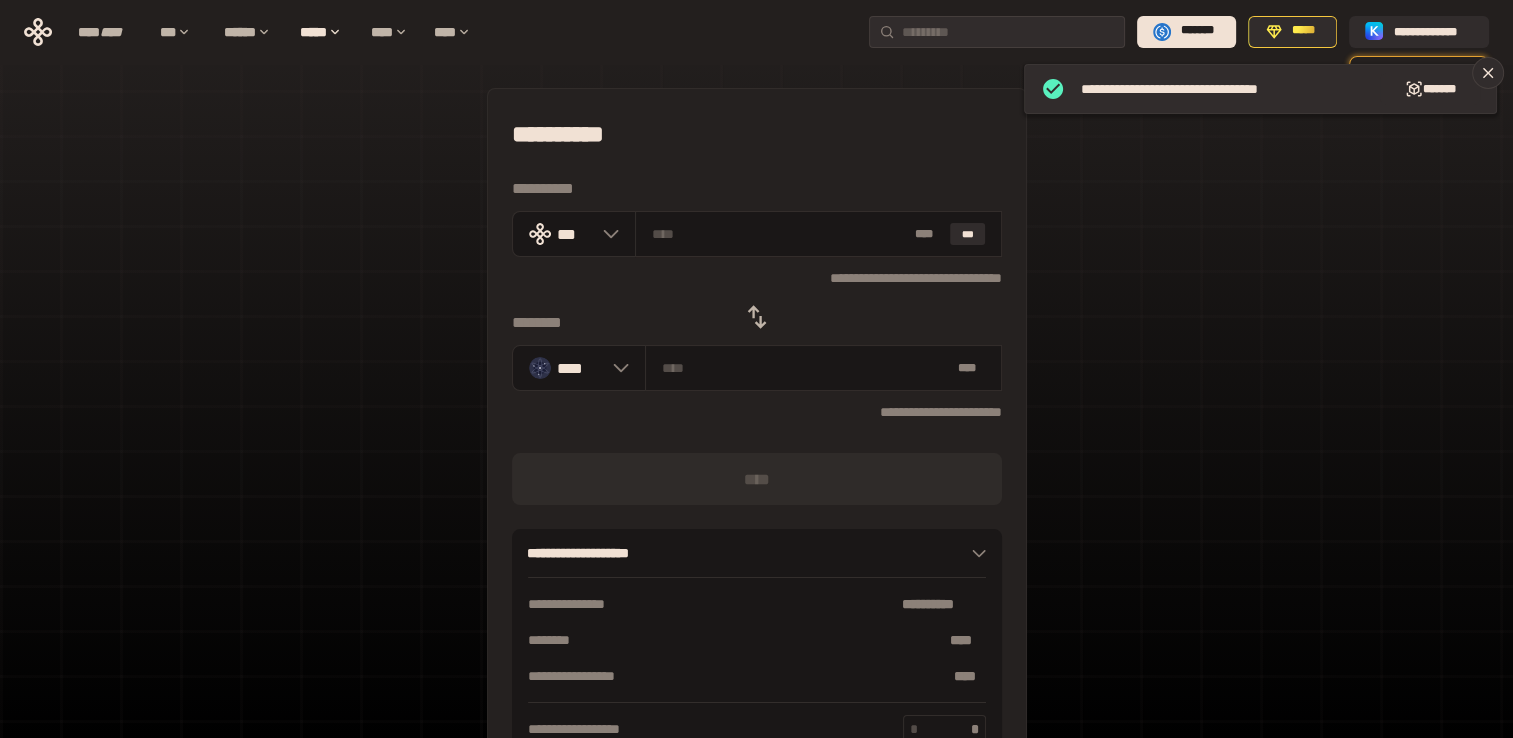 click 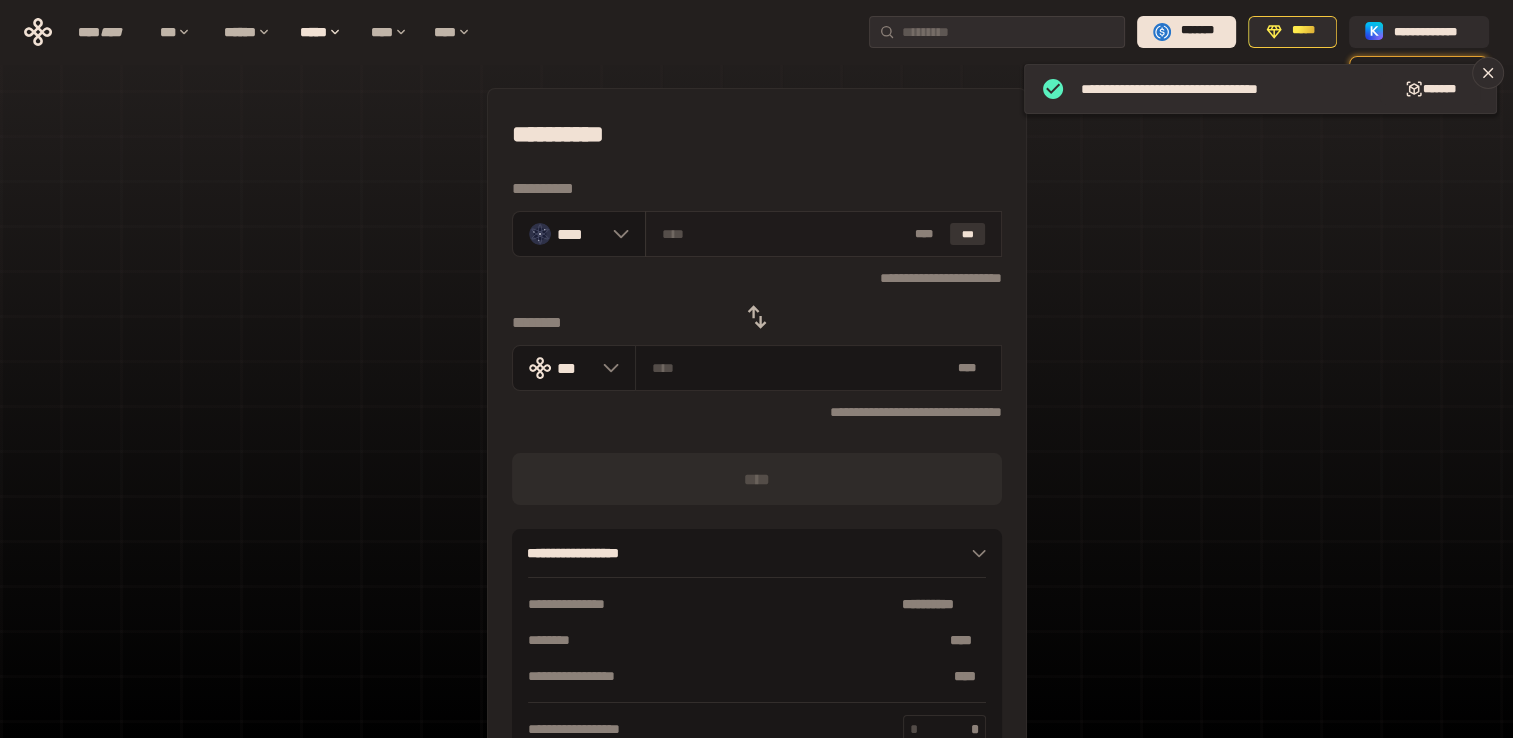 click on "***" at bounding box center [968, 234] 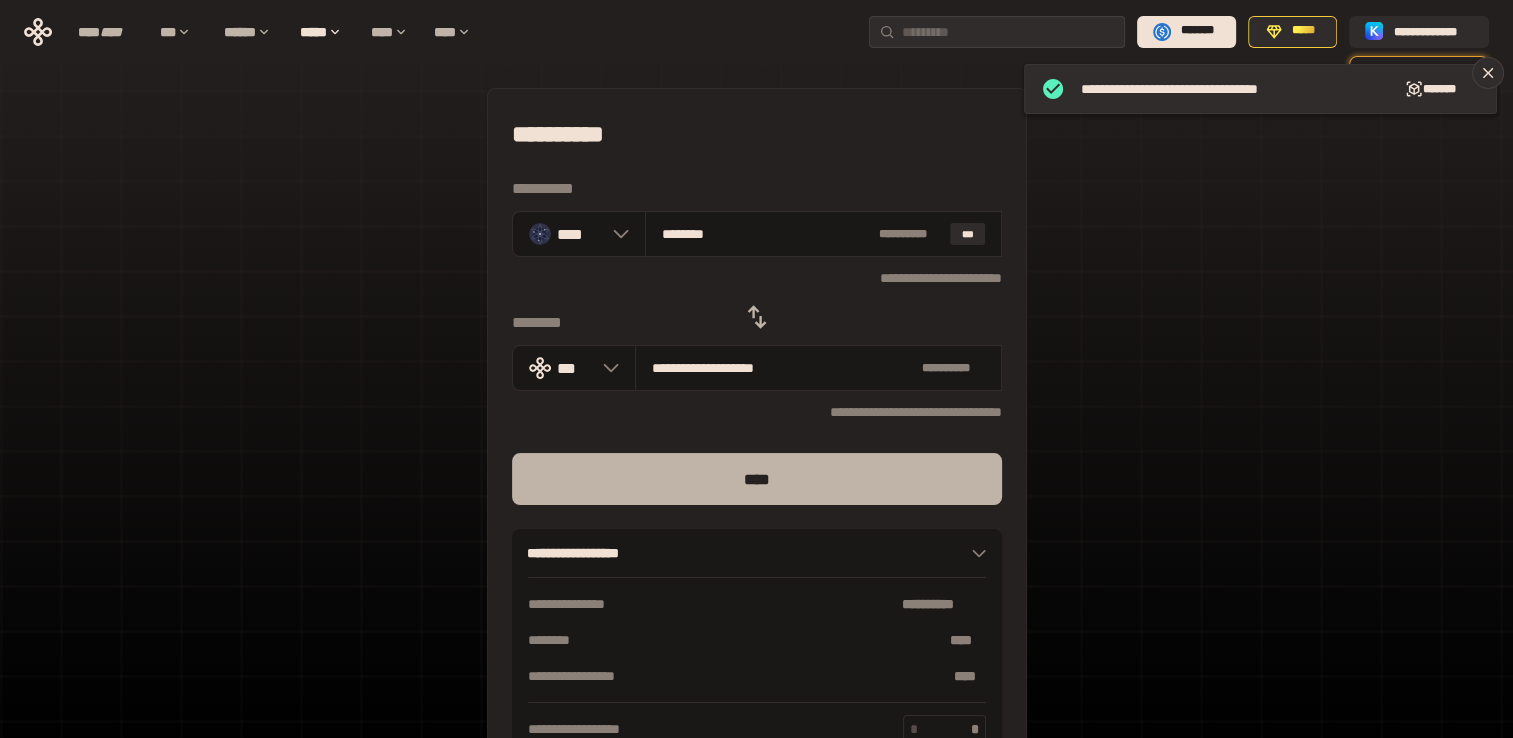 click on "****" at bounding box center (757, 479) 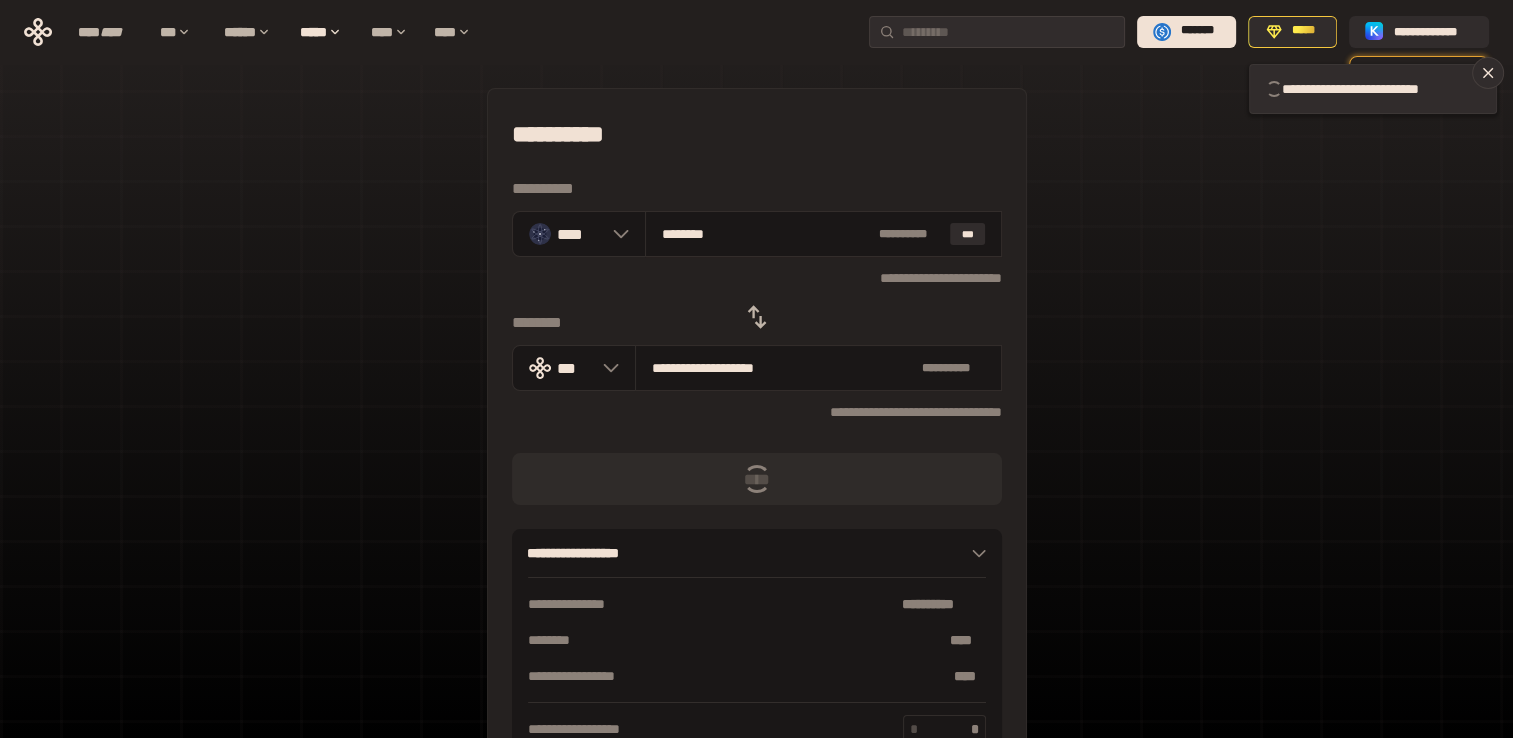 type 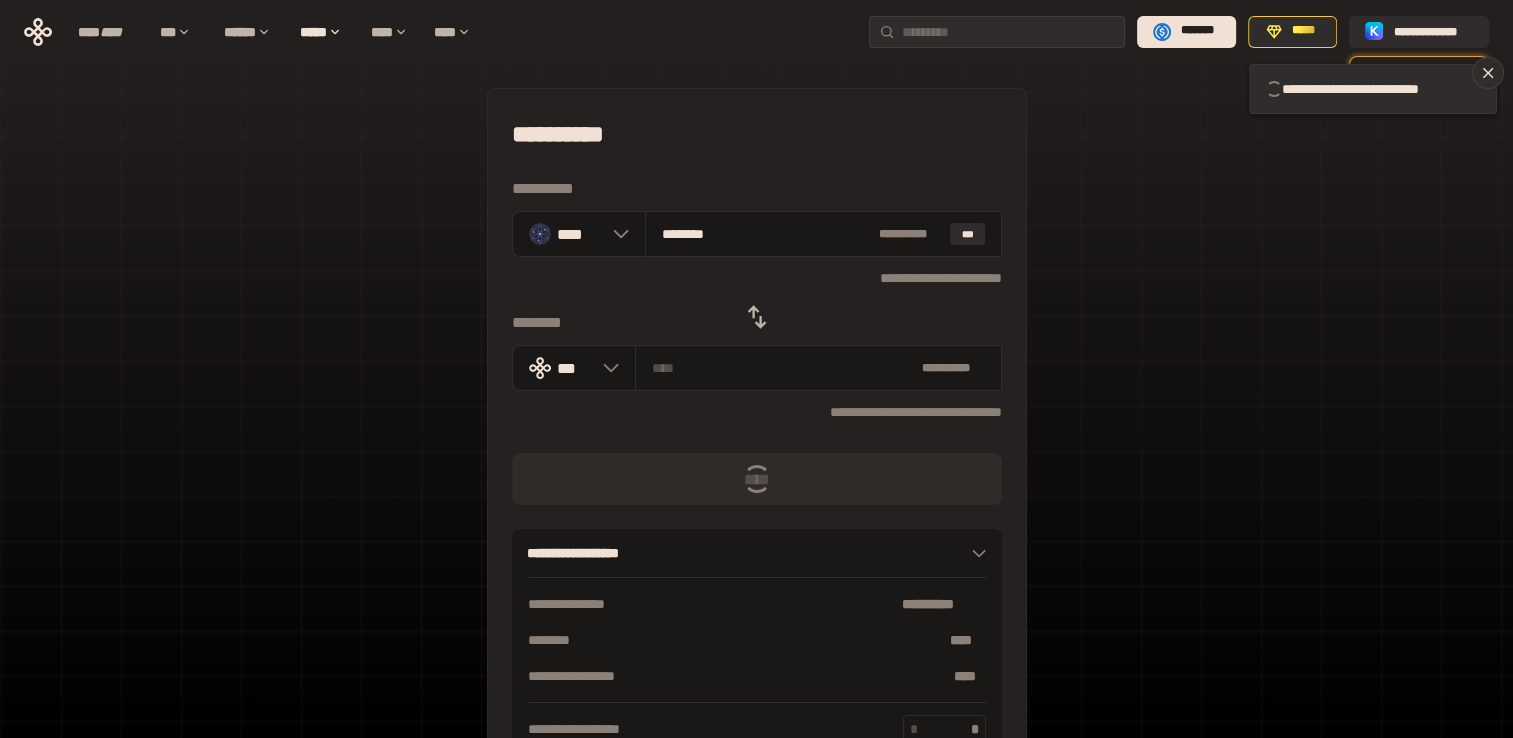 type 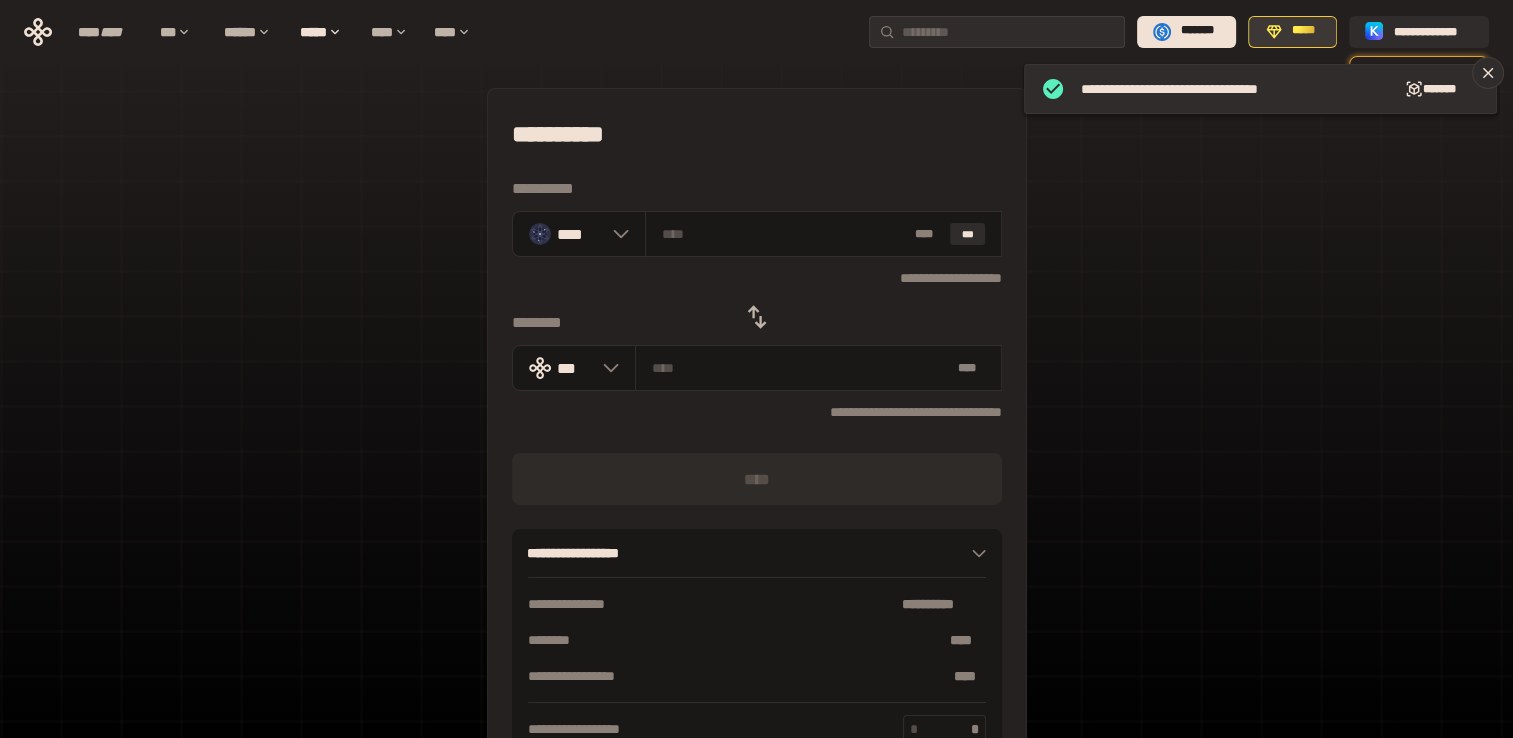 click on "*****" at bounding box center [1304, 31] 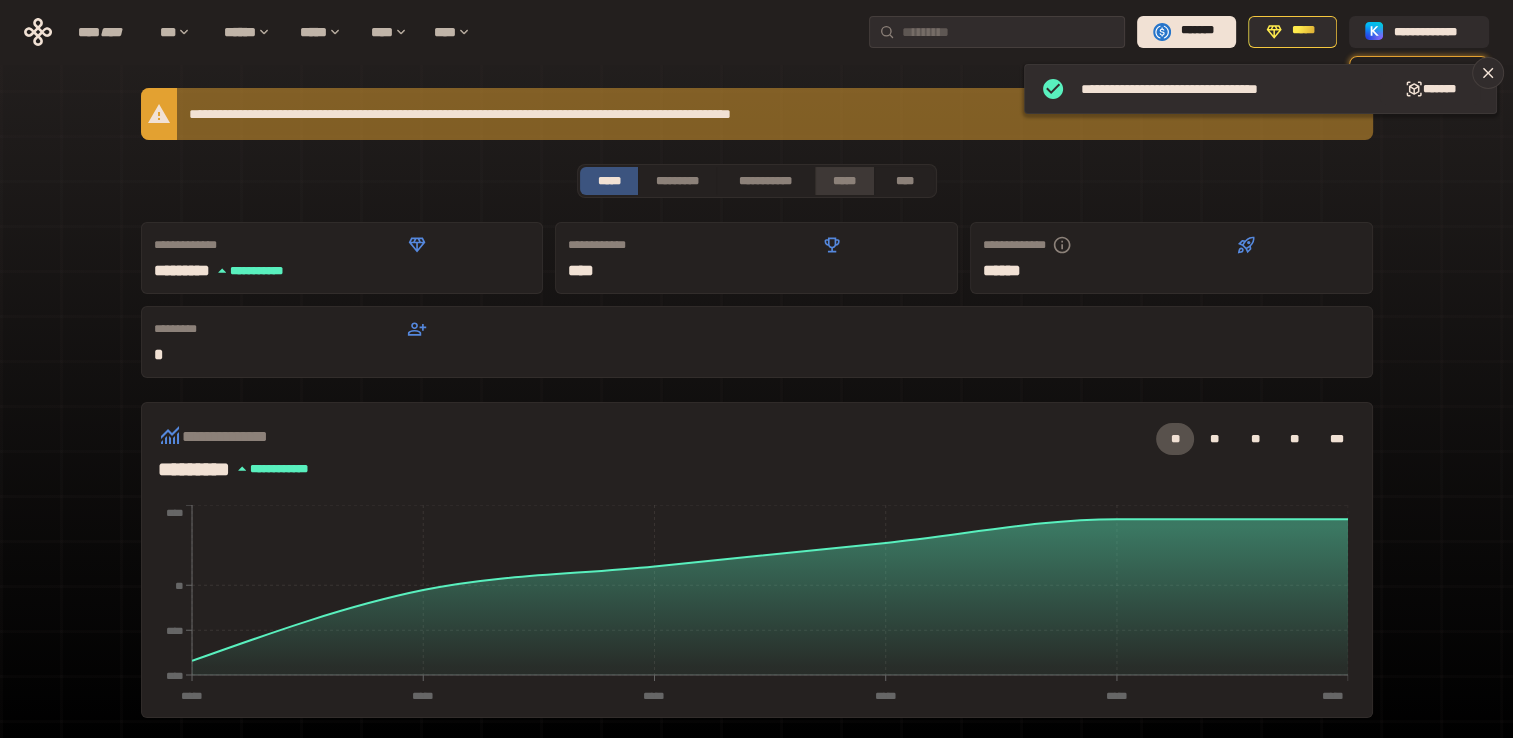 click on "*****" at bounding box center (845, 181) 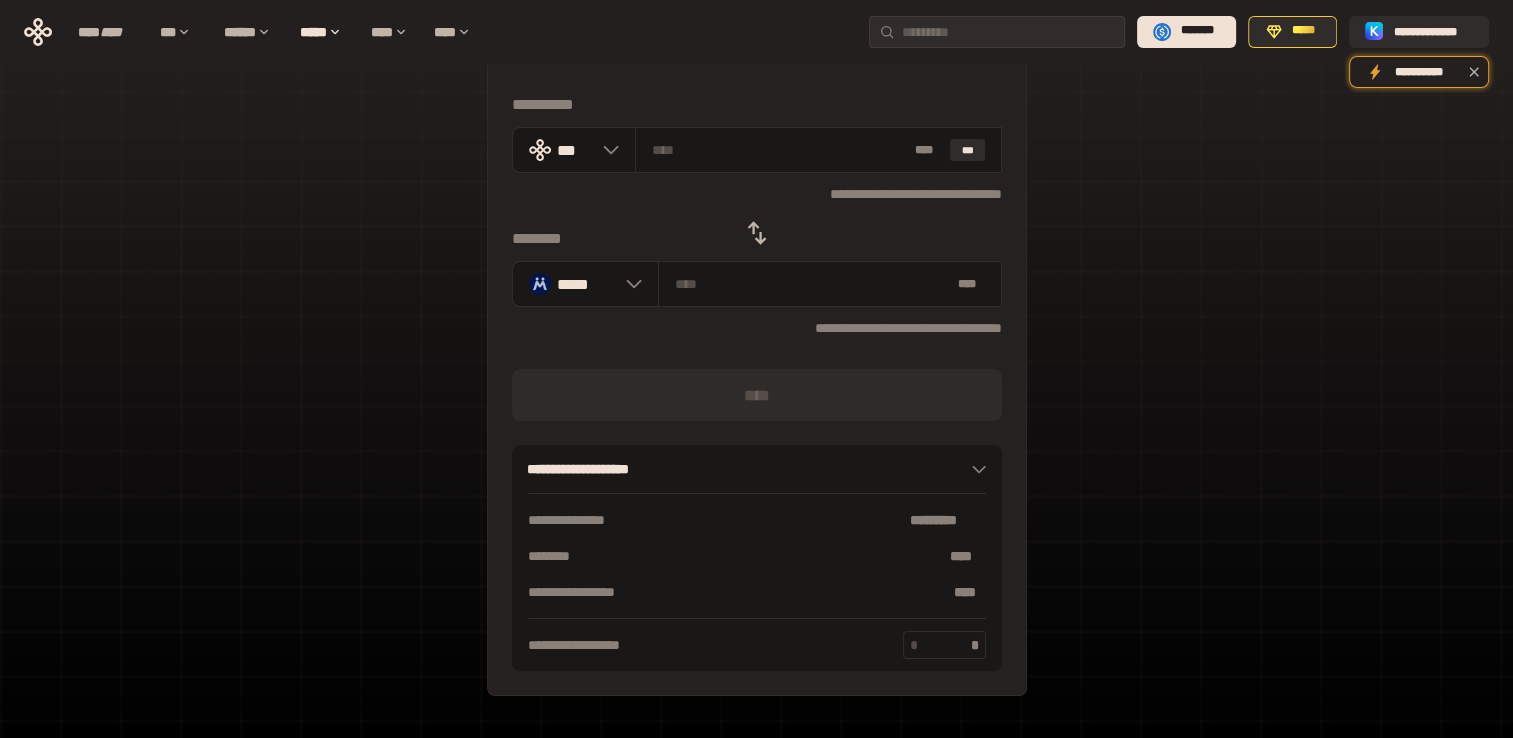 scroll, scrollTop: 0, scrollLeft: 0, axis: both 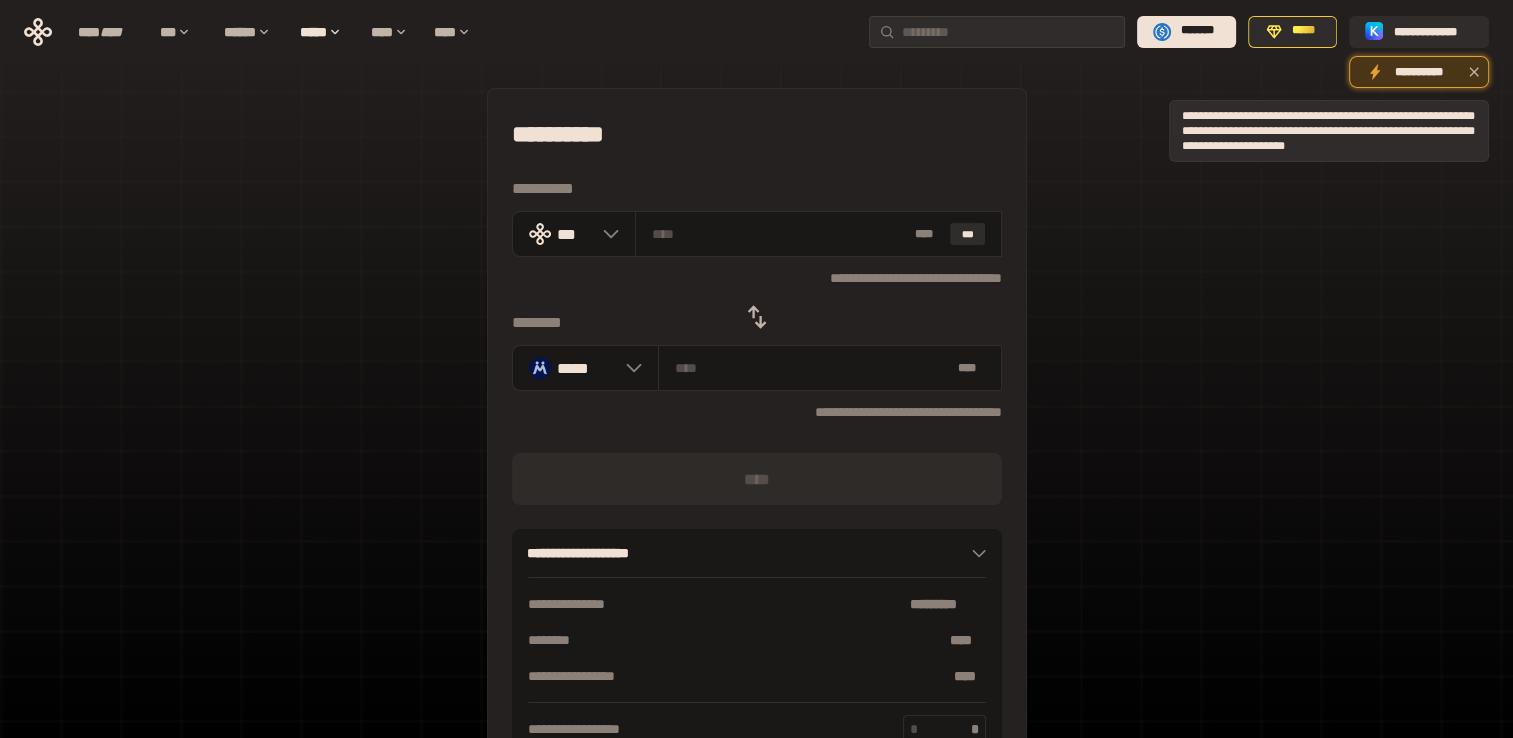 click on "**********" at bounding box center (1419, 72) 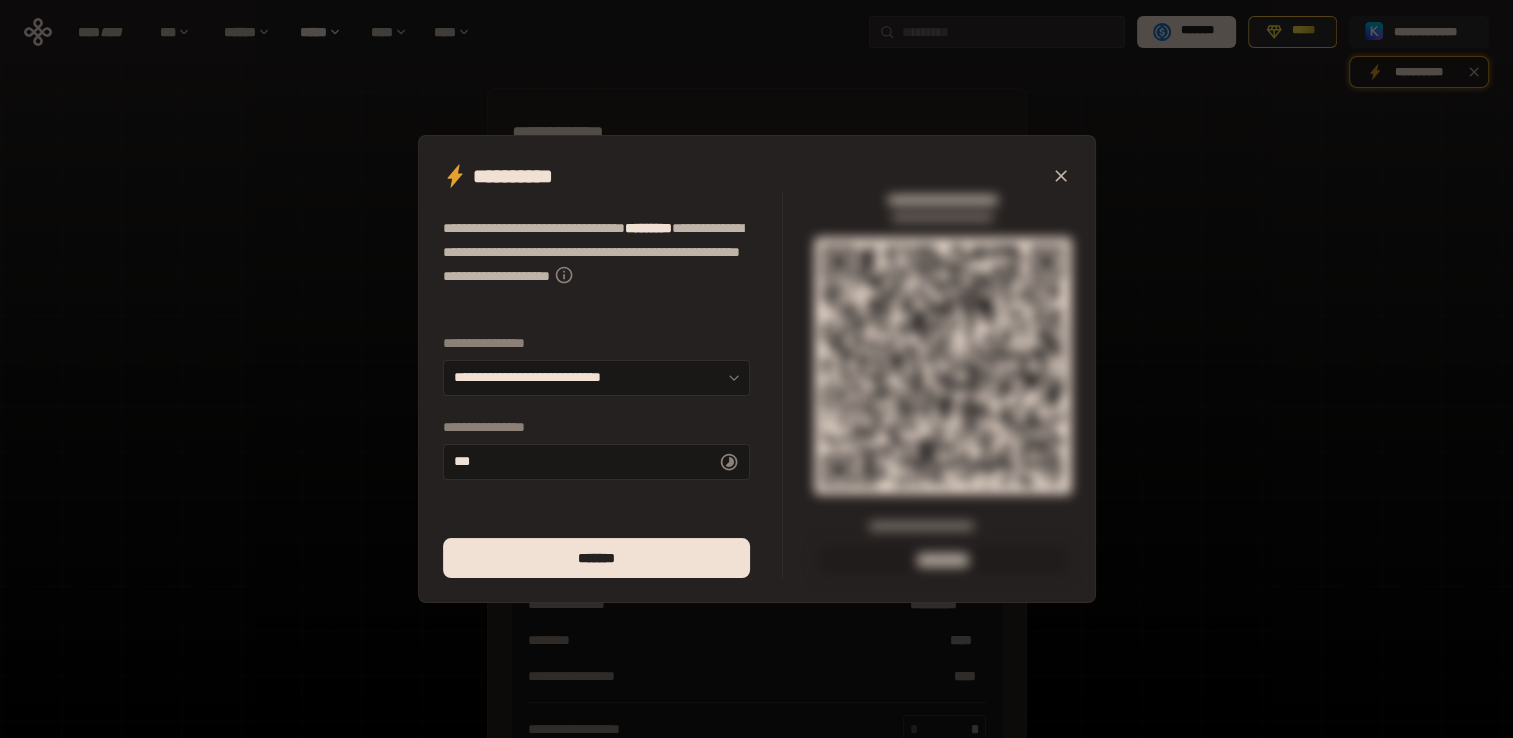 click 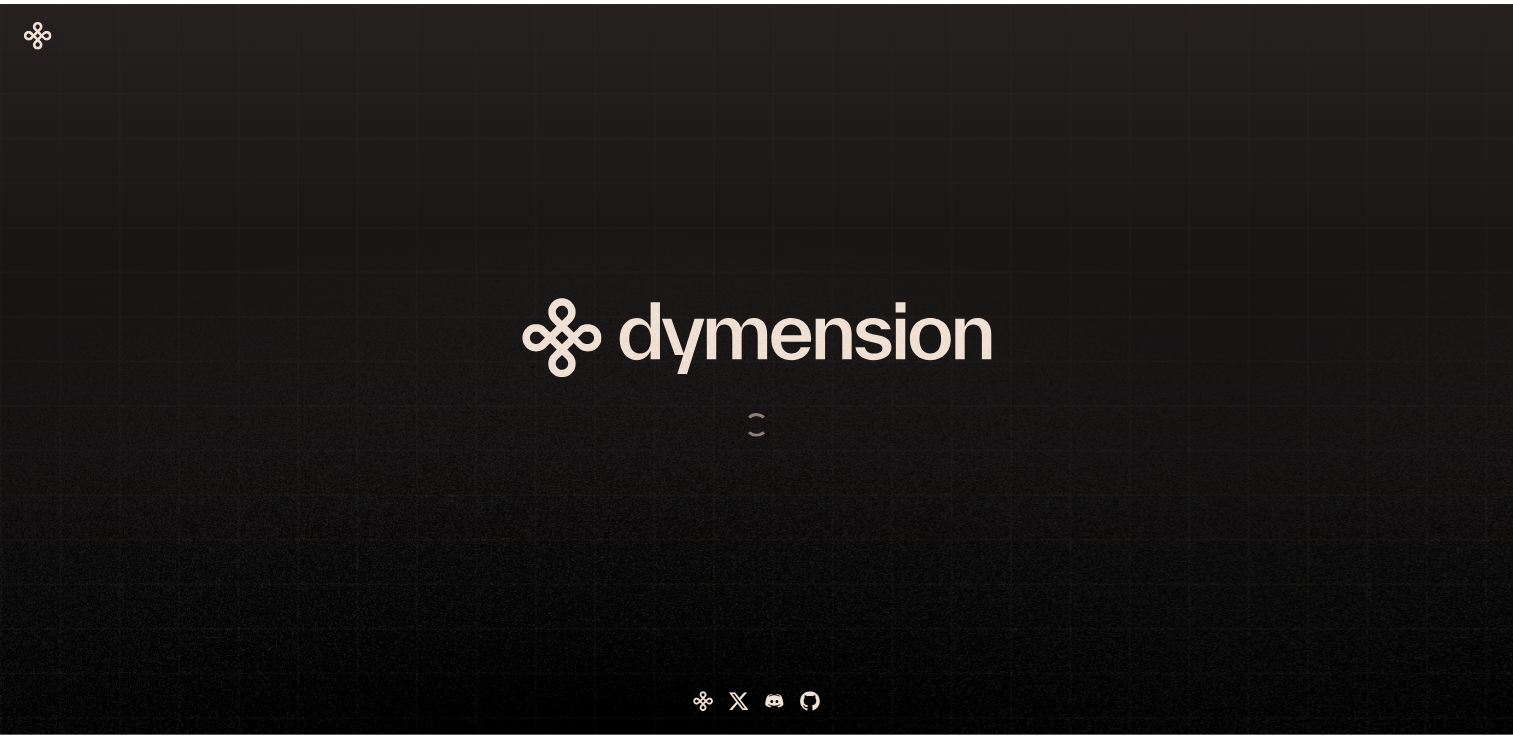 scroll, scrollTop: 0, scrollLeft: 0, axis: both 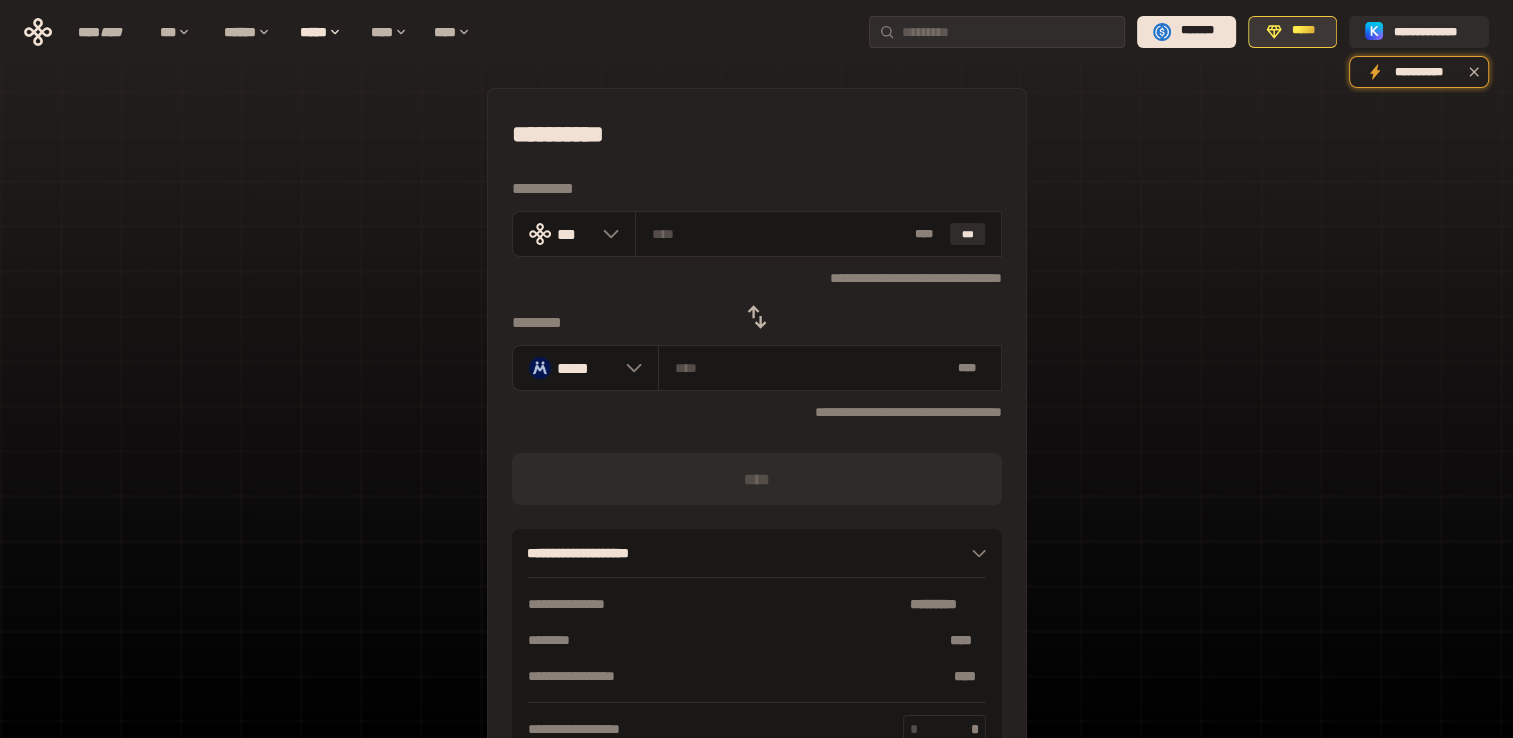 click on "*****" at bounding box center [1304, 31] 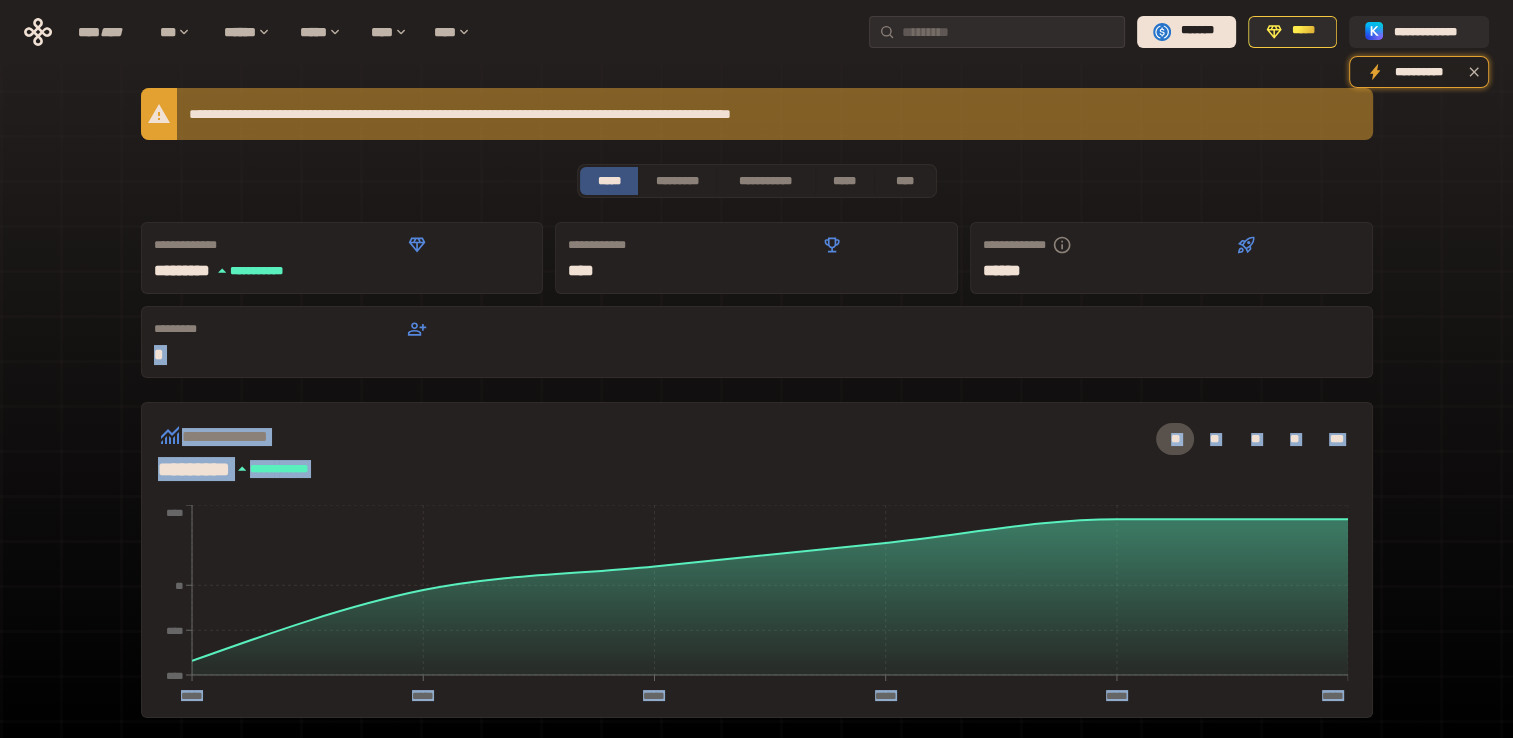 drag, startPoint x: 1512, startPoint y: 230, endPoint x: 1522, endPoint y: 467, distance: 237.21088 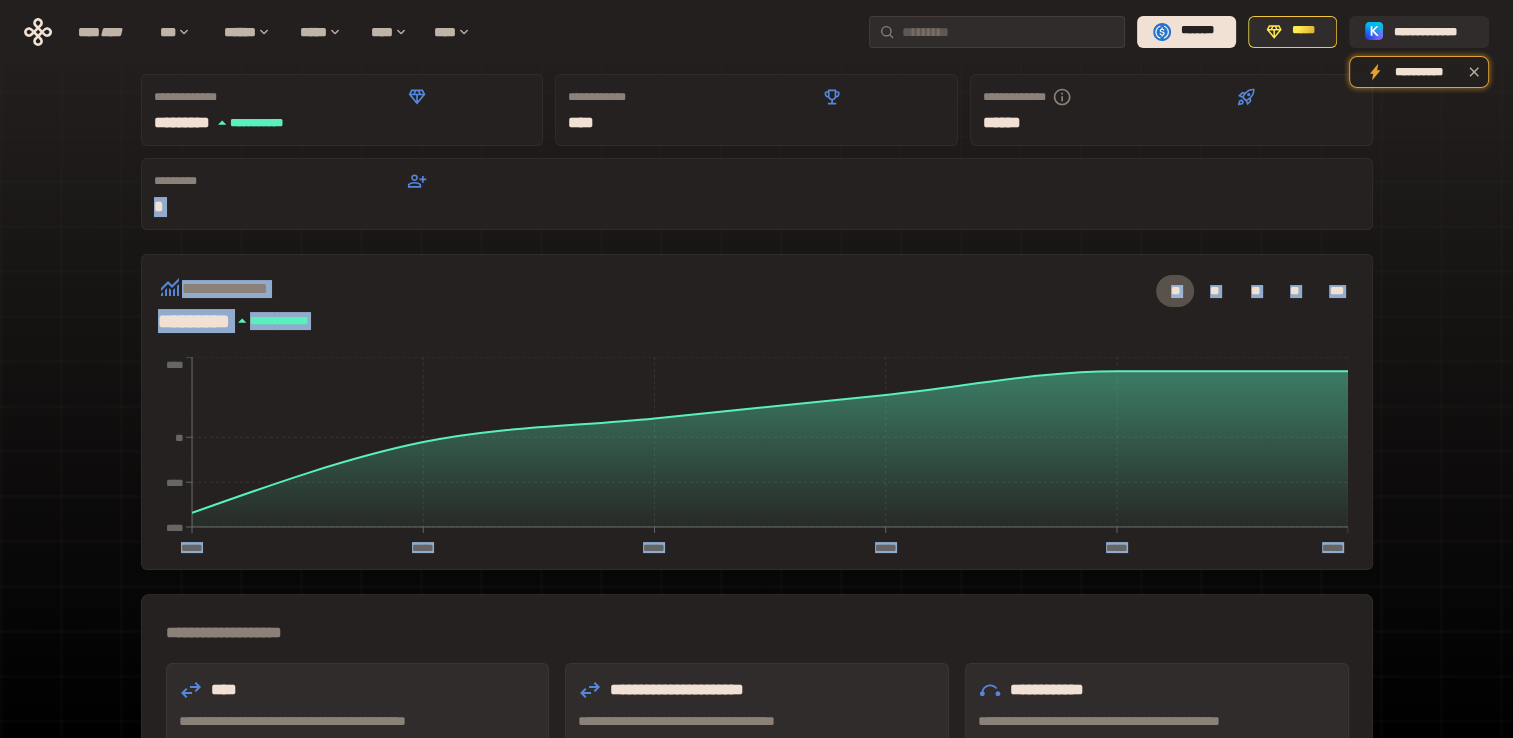 scroll, scrollTop: 0, scrollLeft: 0, axis: both 